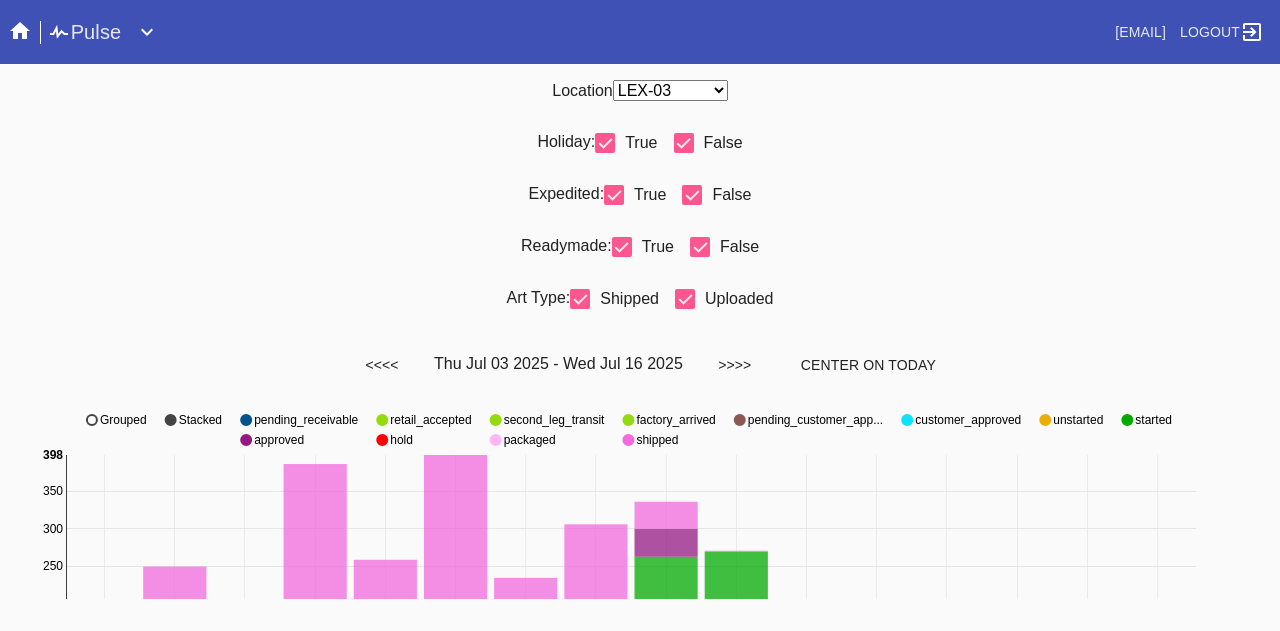 scroll, scrollTop: 0, scrollLeft: 0, axis: both 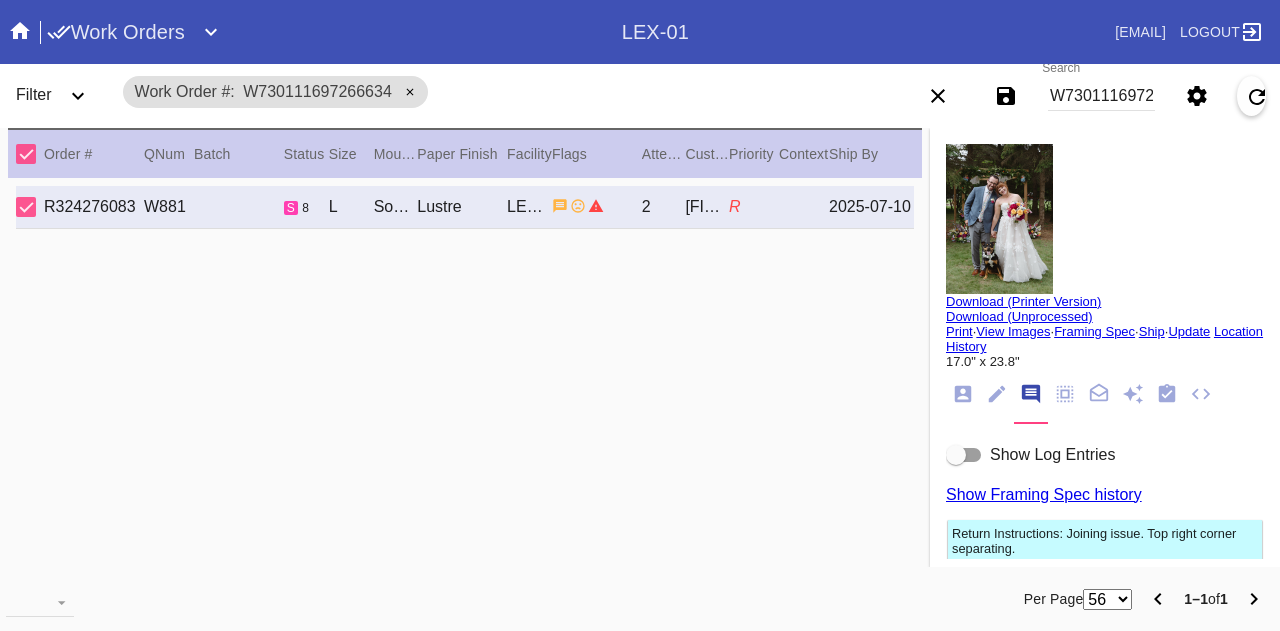 click on "Show Log Entries" at bounding box center (1105, 455) 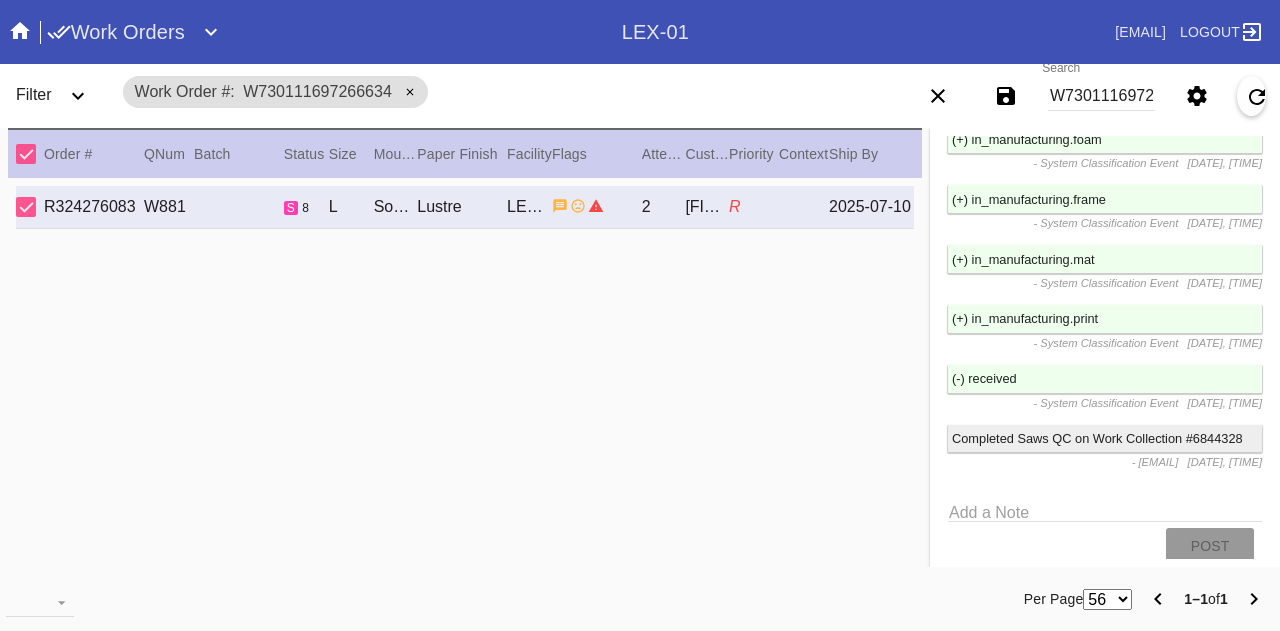 scroll, scrollTop: 2730, scrollLeft: 0, axis: vertical 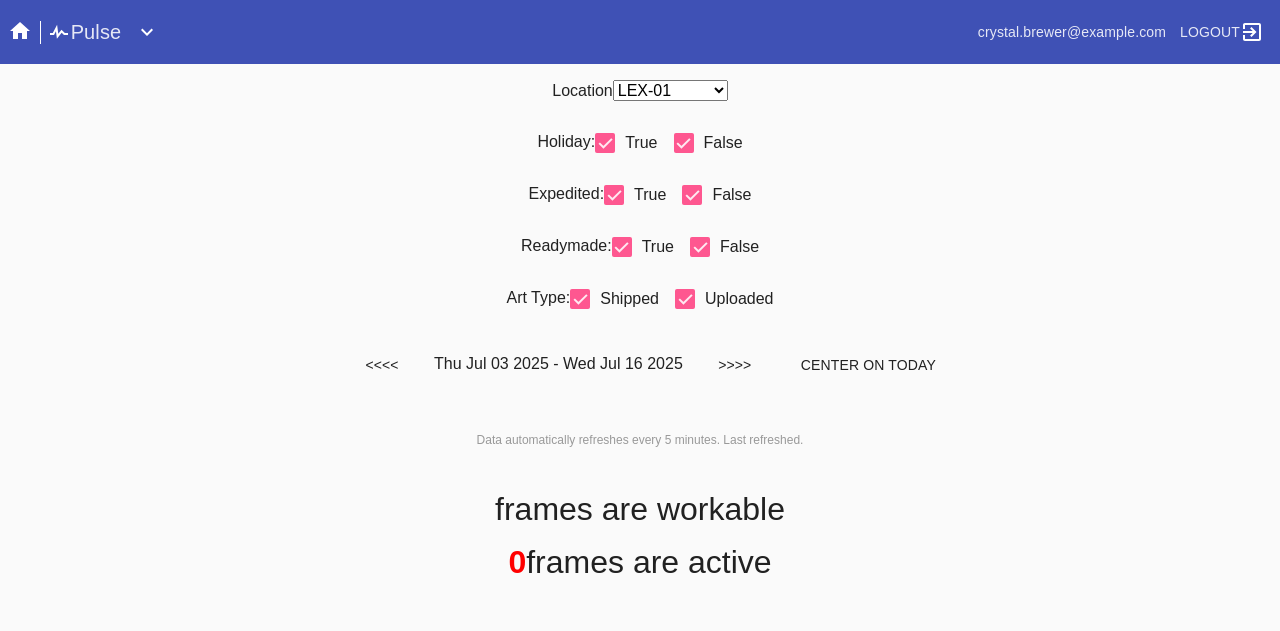 click on "Any Location DCA-05 ELP-01 LAS-01 LEX-01 LEX-03" at bounding box center [670, 90] 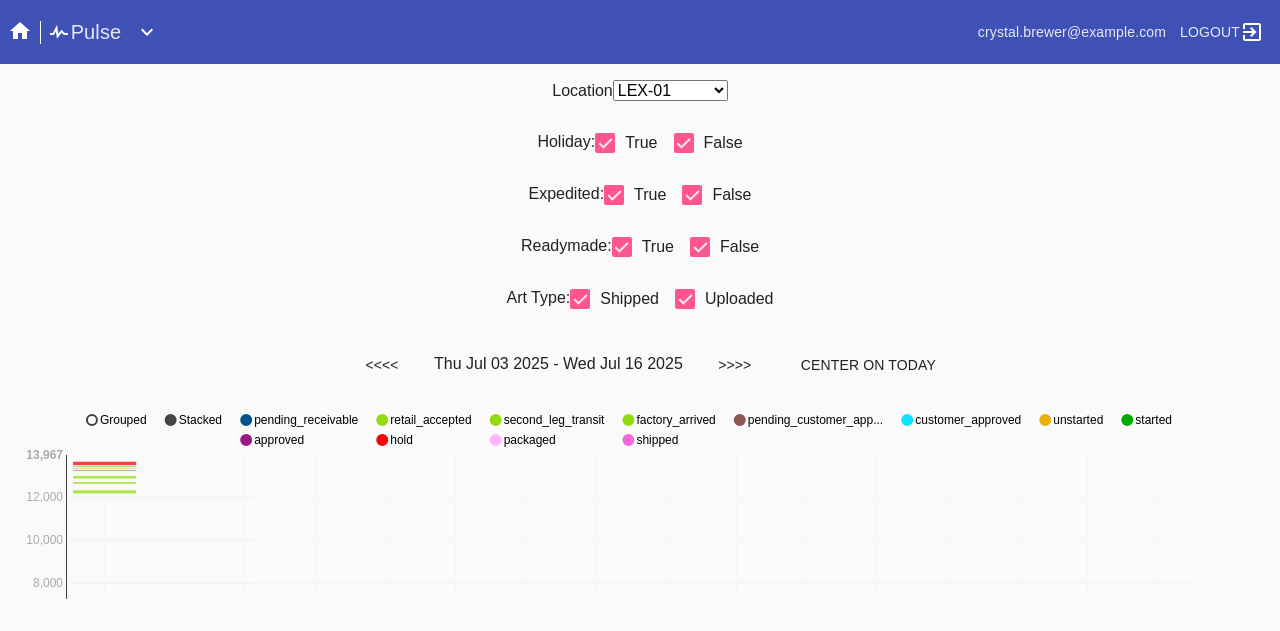 select on "number:31" 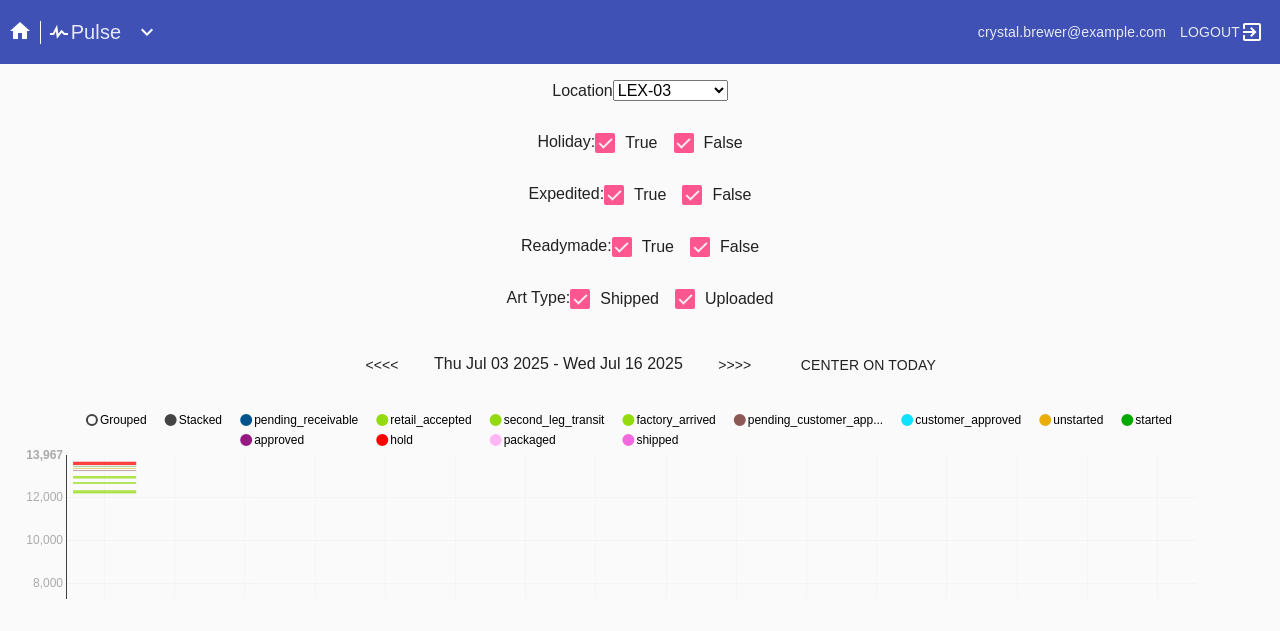 click on "Any Location DCA-05 ELP-01 LAS-01 LEX-01 LEX-03" at bounding box center (670, 90) 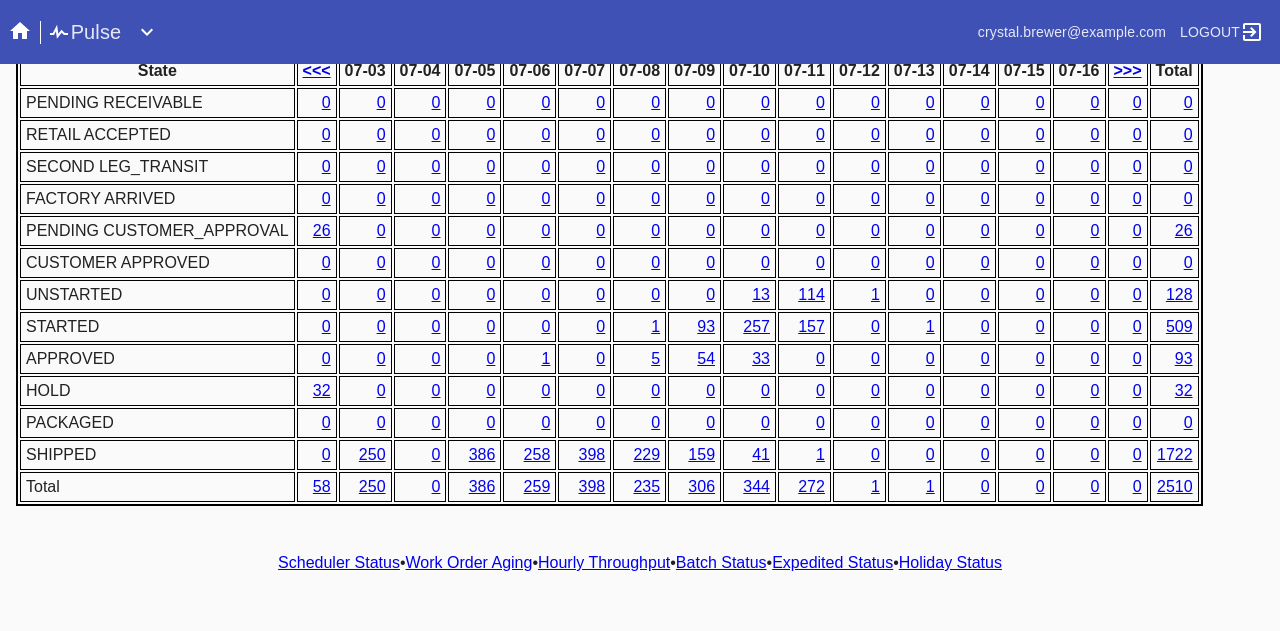 scroll, scrollTop: 1018, scrollLeft: 0, axis: vertical 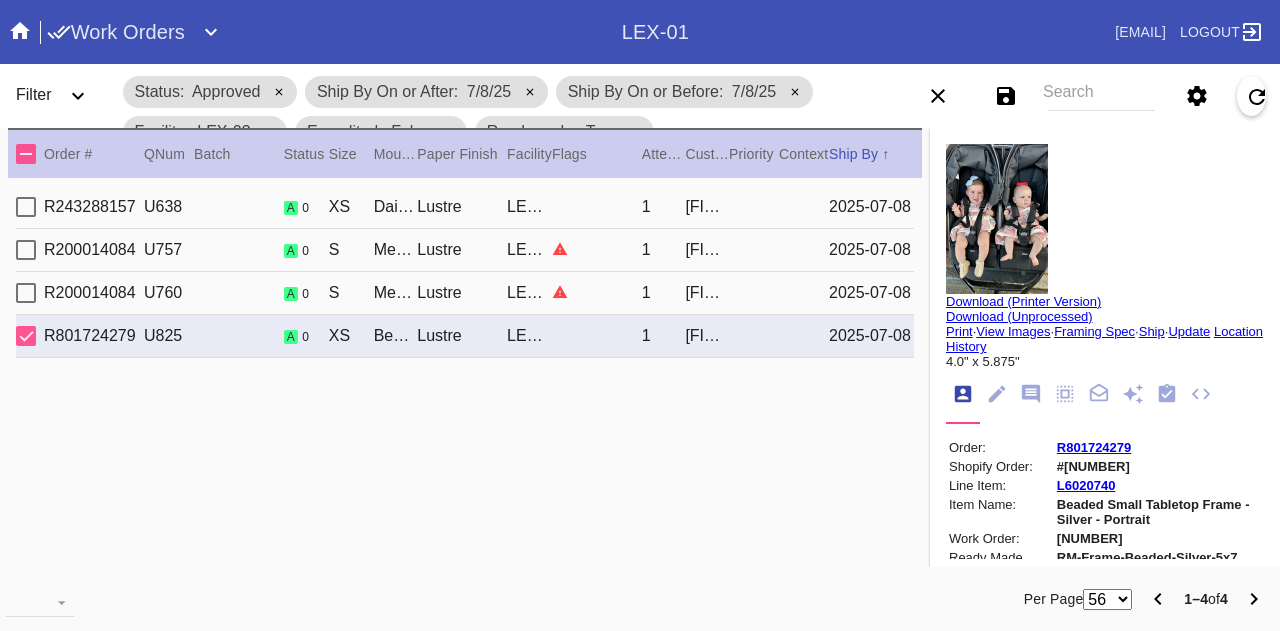 click on "Search" at bounding box center [1101, 96] 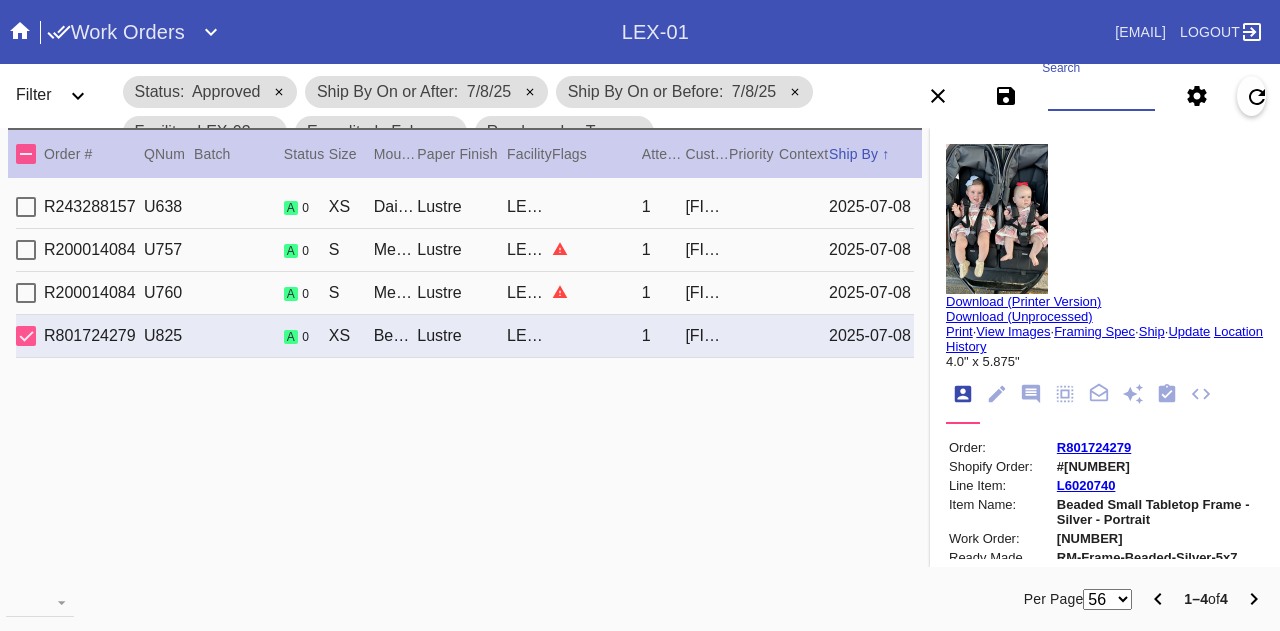 paste on "W869709216998196" 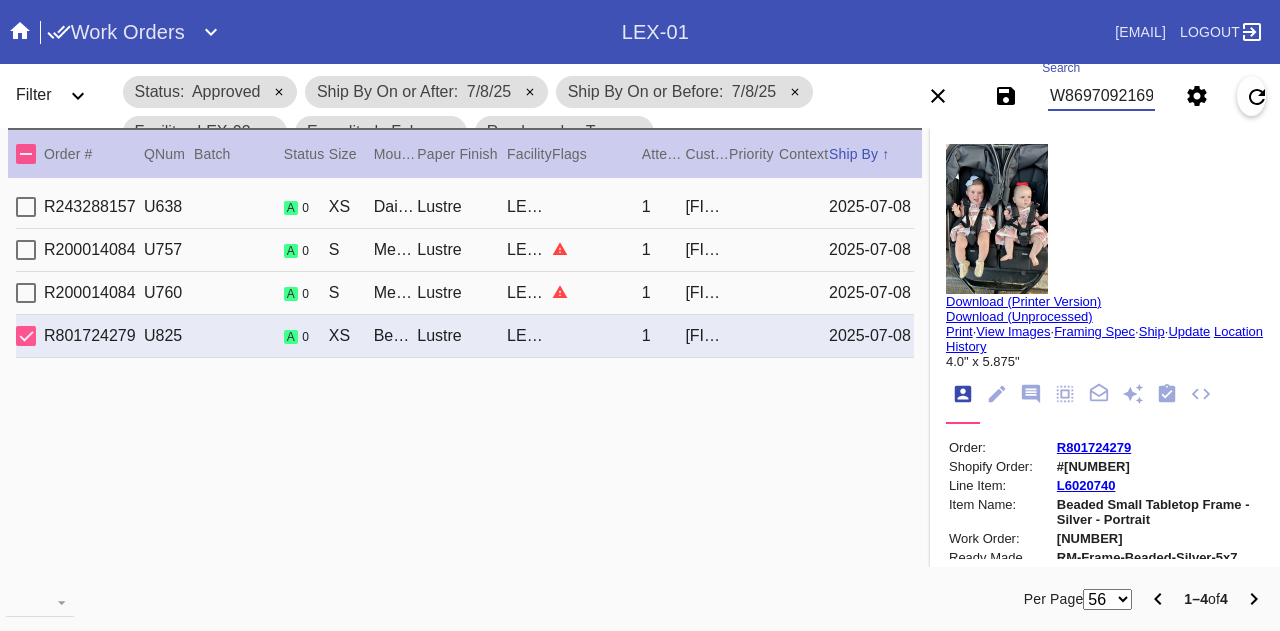scroll, scrollTop: 0, scrollLeft: 45, axis: horizontal 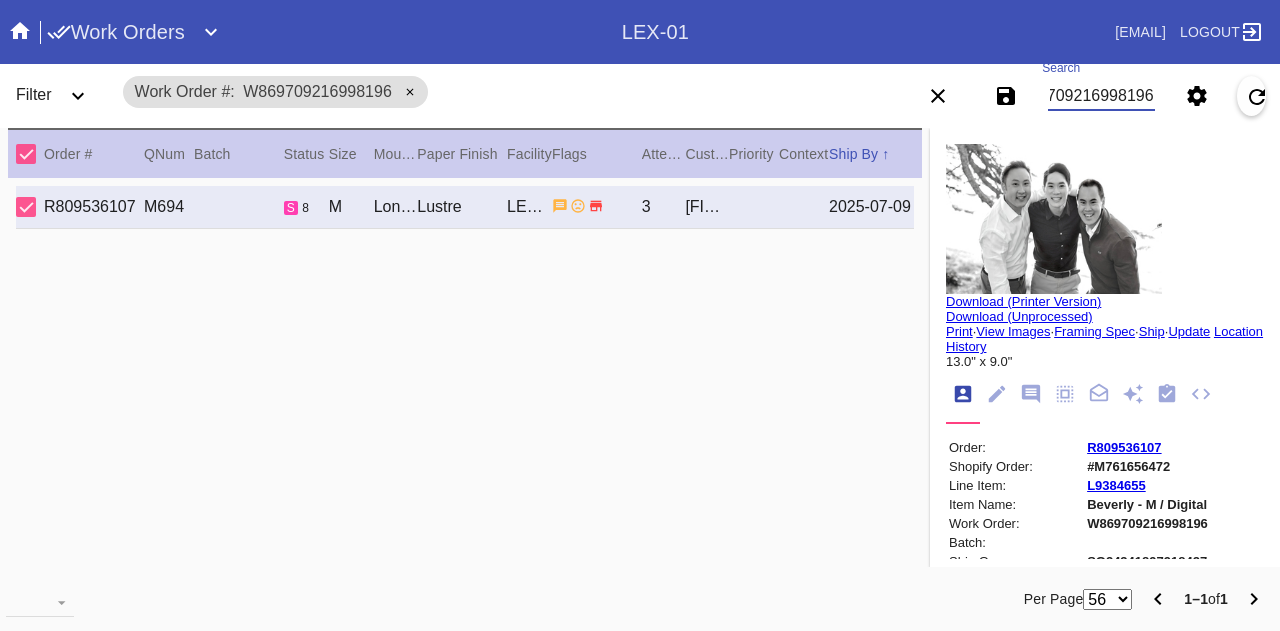 type on "W869709216998196" 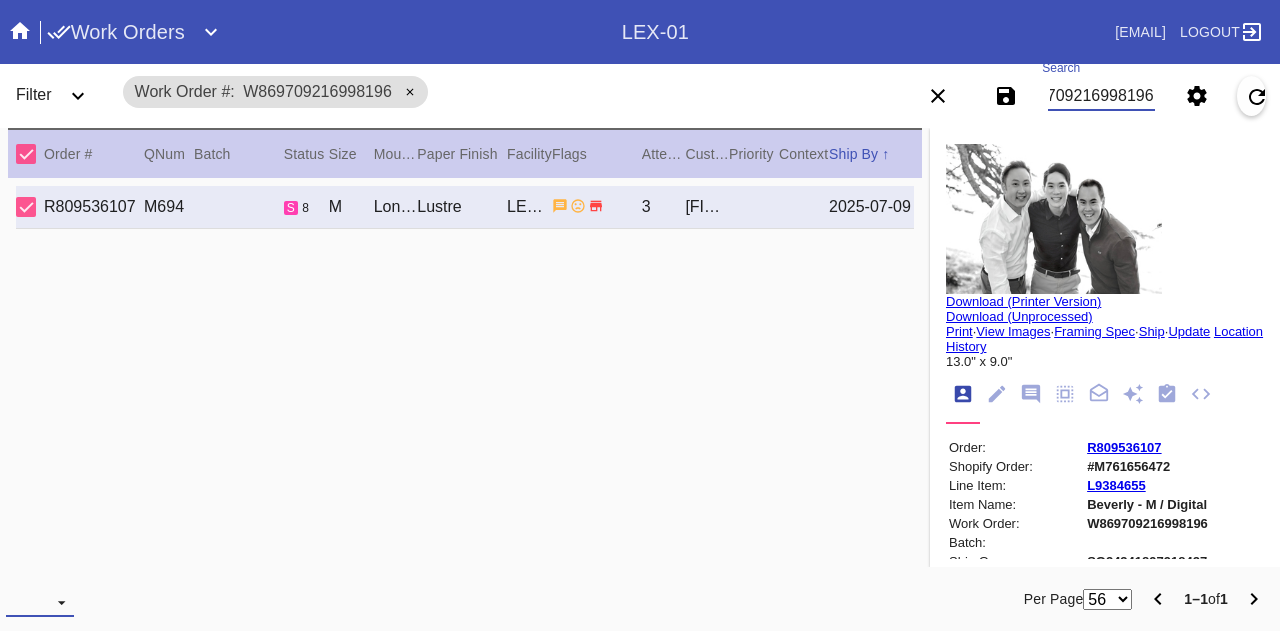 scroll, scrollTop: 0, scrollLeft: 0, axis: both 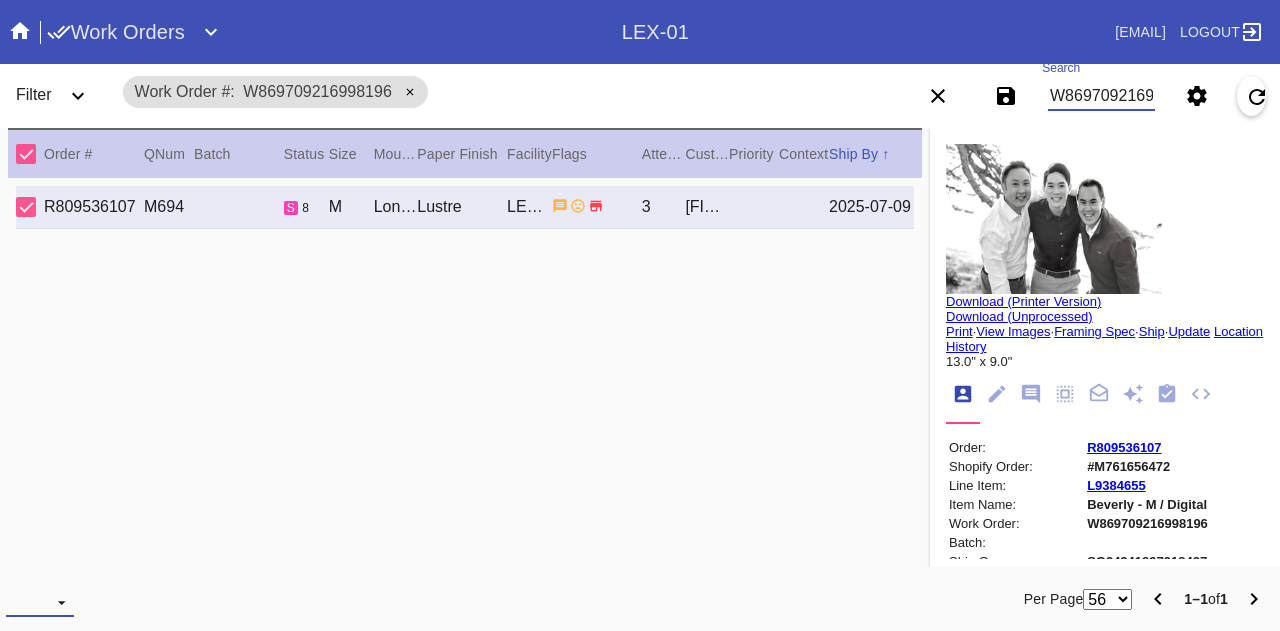 click on "Download... Export Selected Items Print Work Orders Frame Labels Frame Labels v2 Mat Labels Moulding Plate Labels Acrylic Labels Foam Labels Foam Data Story Pockets Mini Story Pockets OMGA Data GUNNAR Data FastCAM Data" at bounding box center (40, 602) 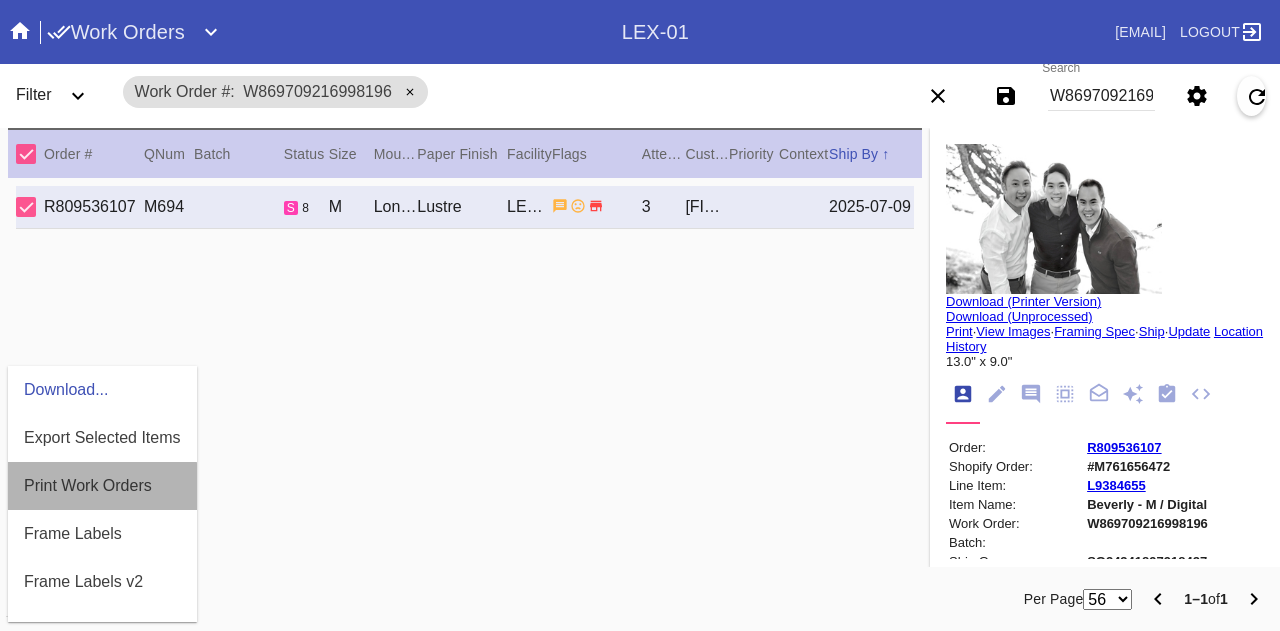 click on "Print Work Orders" at bounding box center [88, 486] 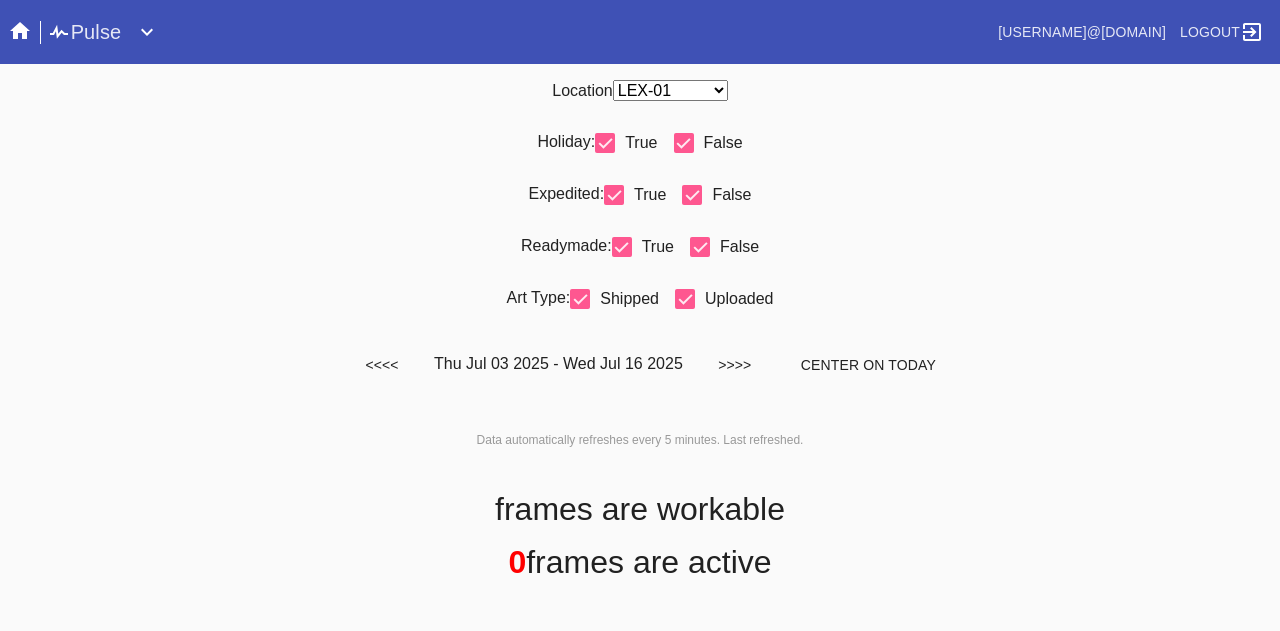 scroll, scrollTop: 0, scrollLeft: 0, axis: both 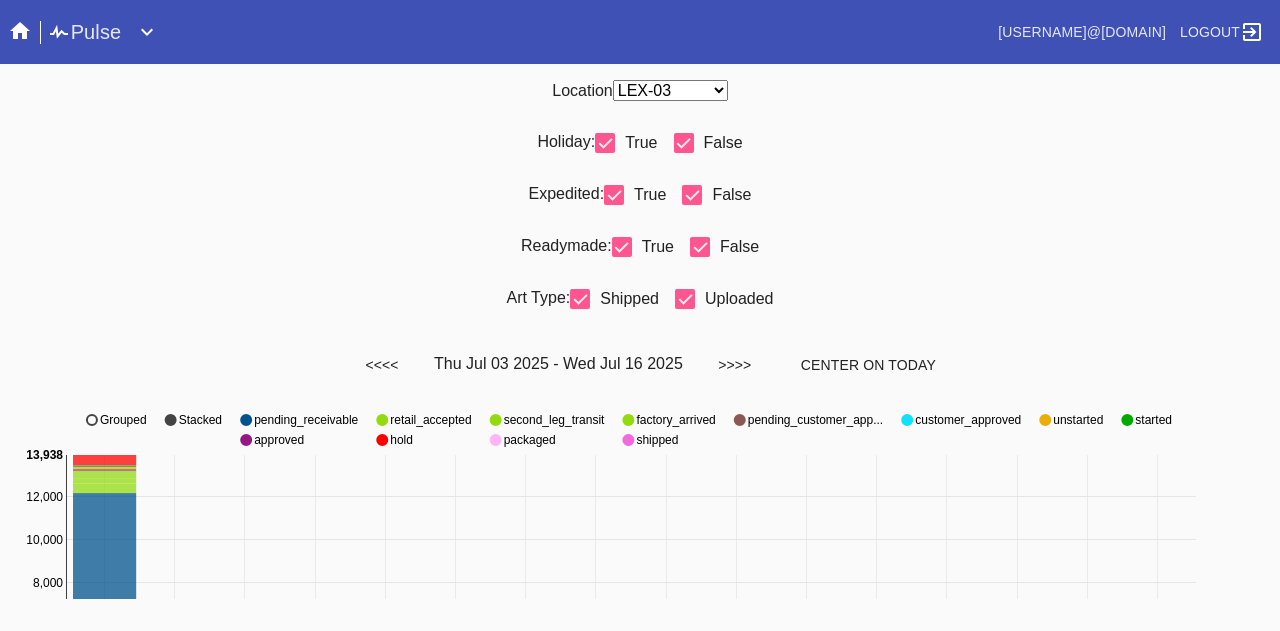 click on "Any Location DCA-05 ELP-01 LAS-01 LEX-01 LEX-03" at bounding box center [670, 90] 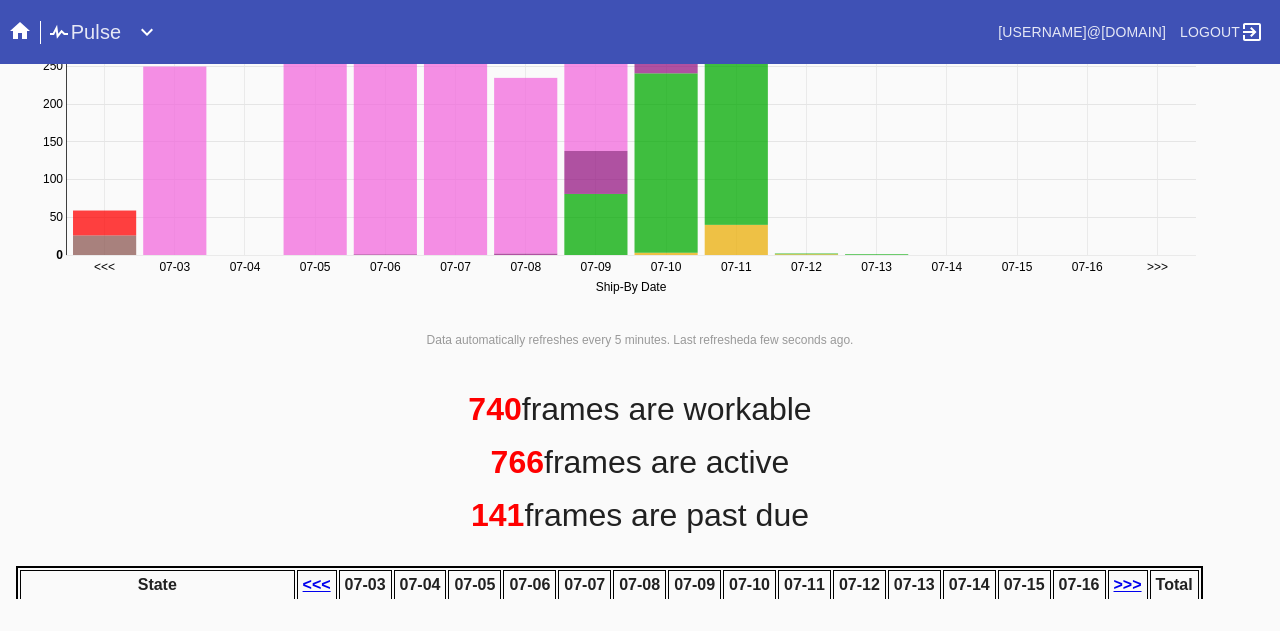 scroll, scrollTop: 1000, scrollLeft: 0, axis: vertical 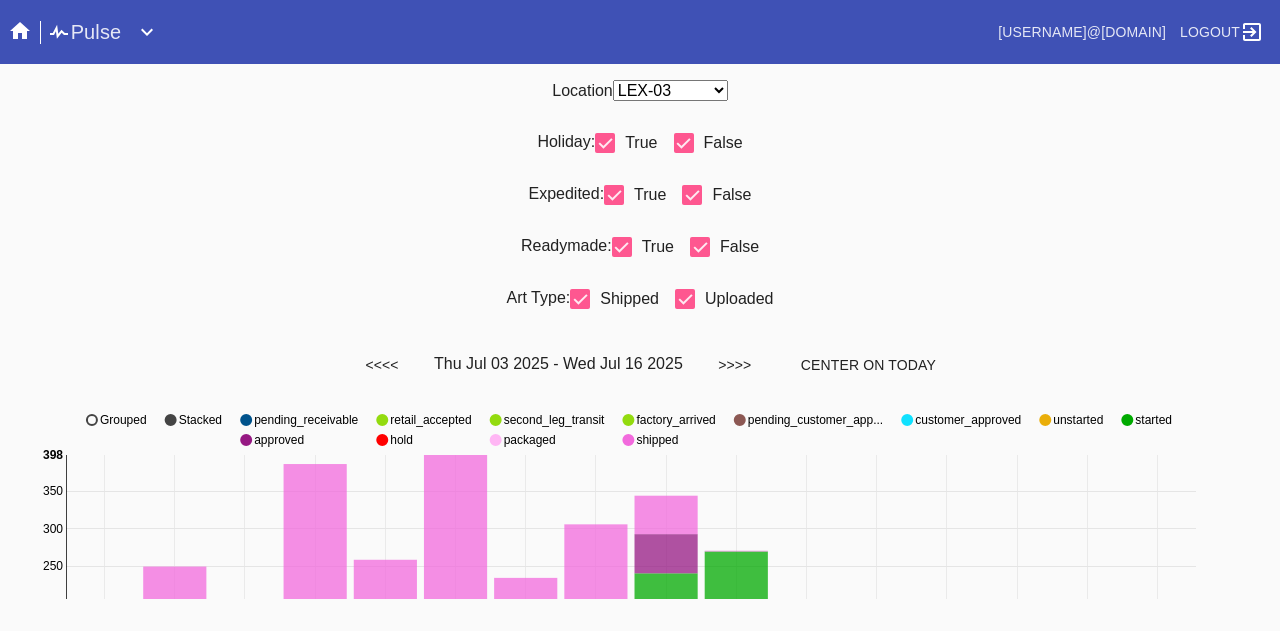 click on "Any Location DCA-05 ELP-01 LAS-01 LEX-01 LEX-03" at bounding box center [670, 90] 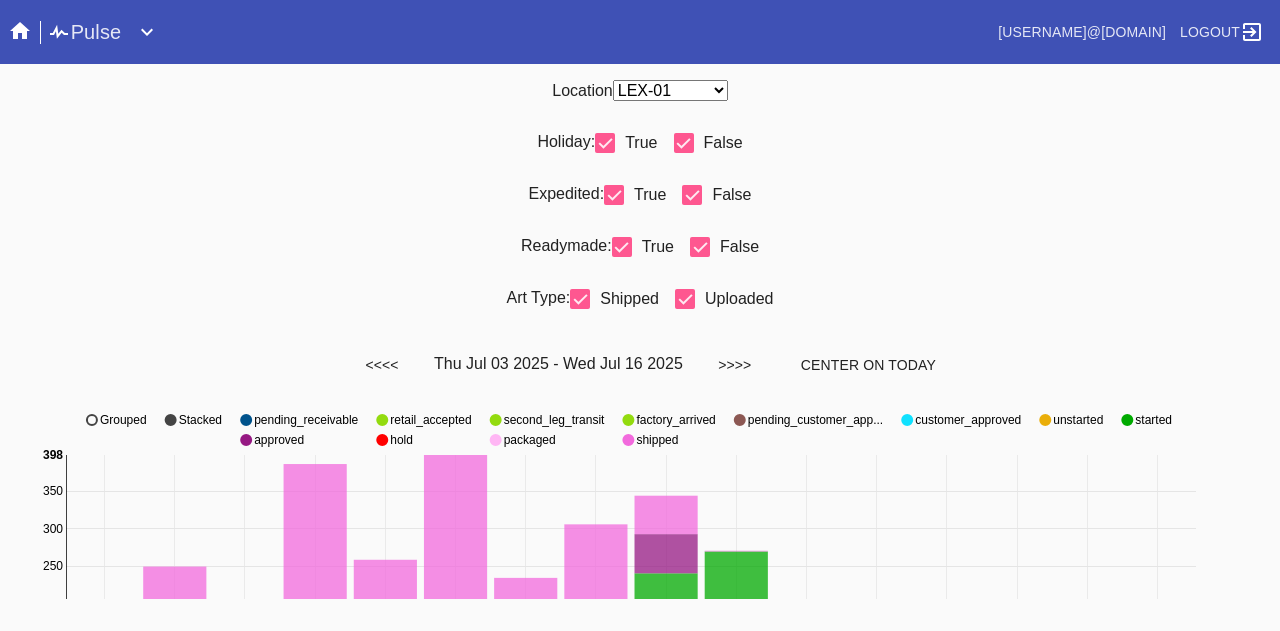 click on "Any Location DCA-05 ELP-01 LAS-01 LEX-01 LEX-03" at bounding box center (670, 90) 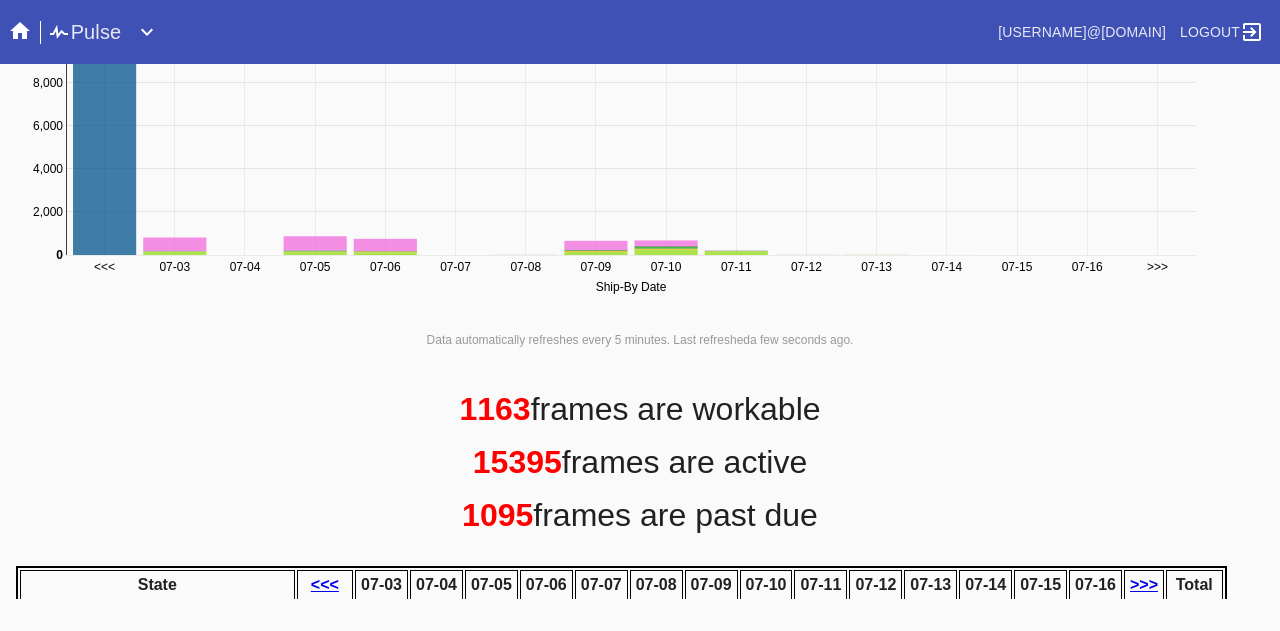 scroll, scrollTop: 0, scrollLeft: 0, axis: both 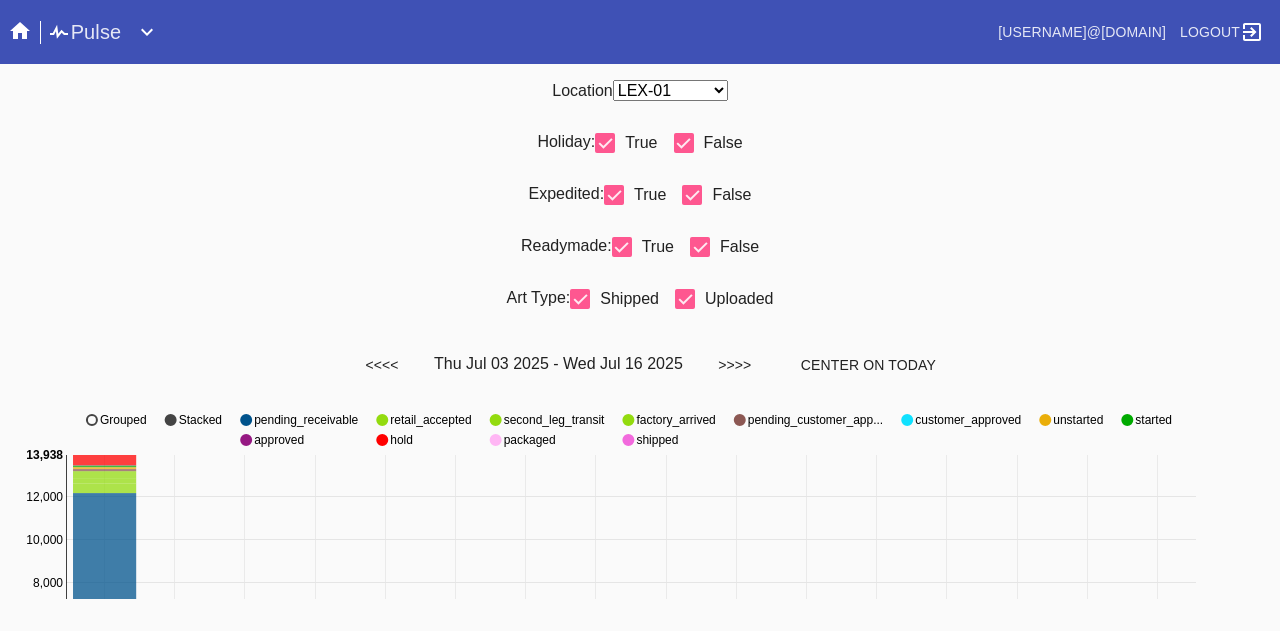 click on "Any Location DCA-05 ELP-01 LAS-01 LEX-01 LEX-03" at bounding box center [670, 90] 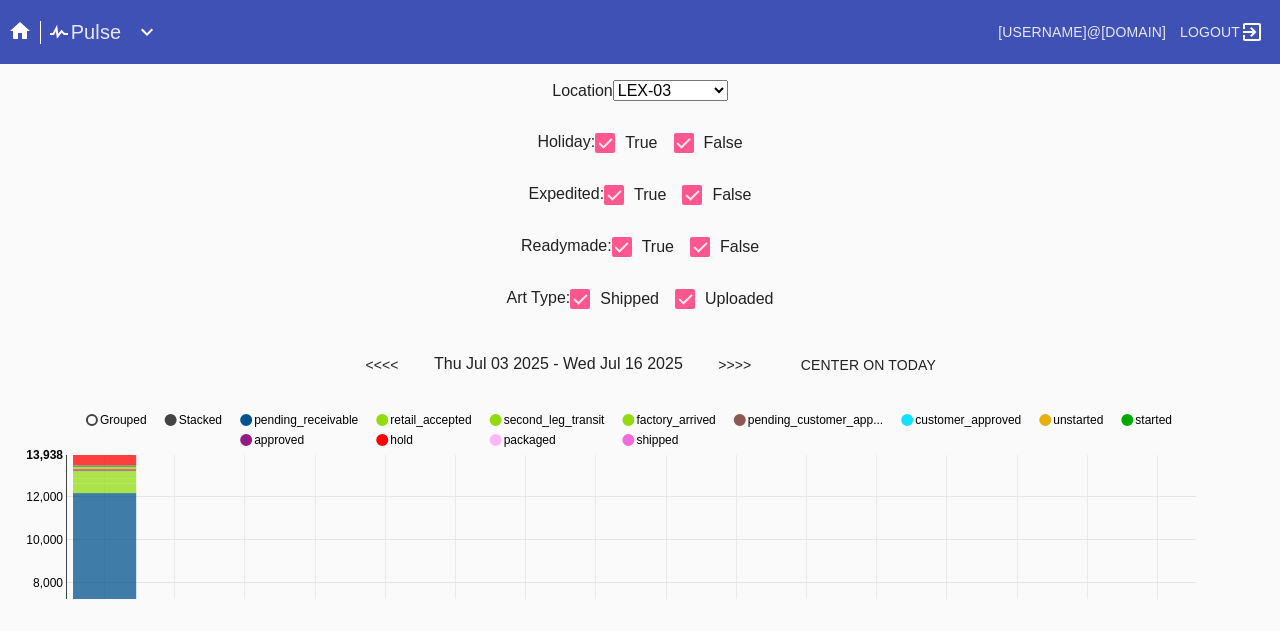 click on "Any Location DCA-05 ELP-01 LAS-01 LEX-01 LEX-03" at bounding box center [670, 90] 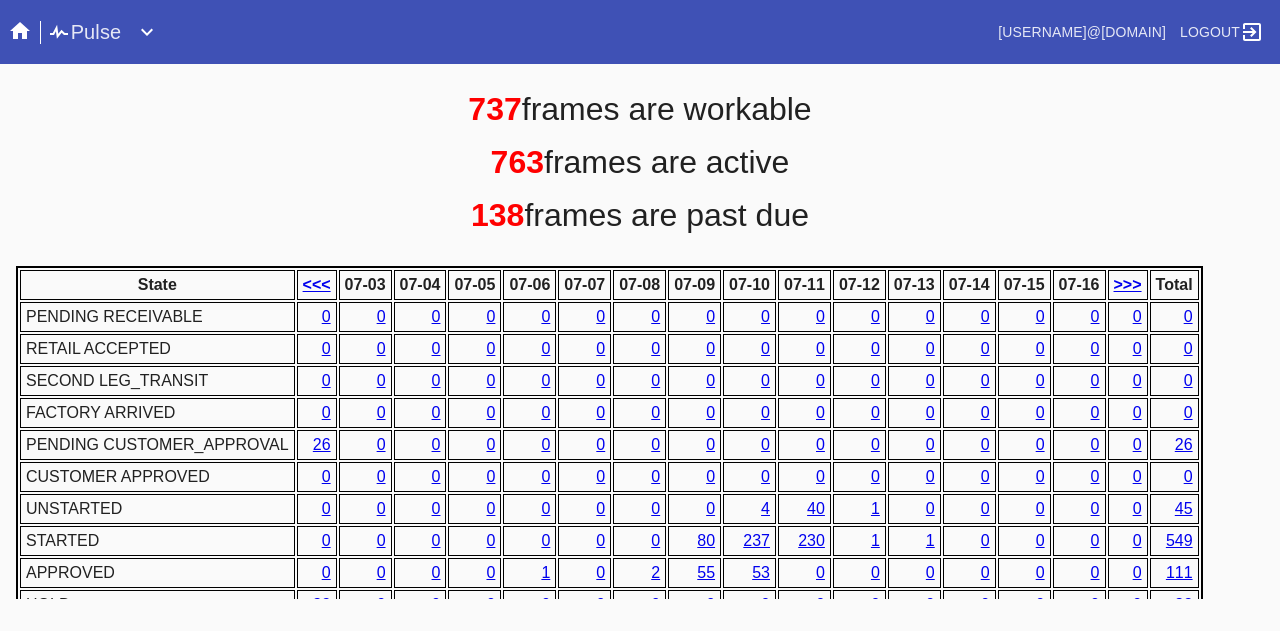 scroll, scrollTop: 1018, scrollLeft: 0, axis: vertical 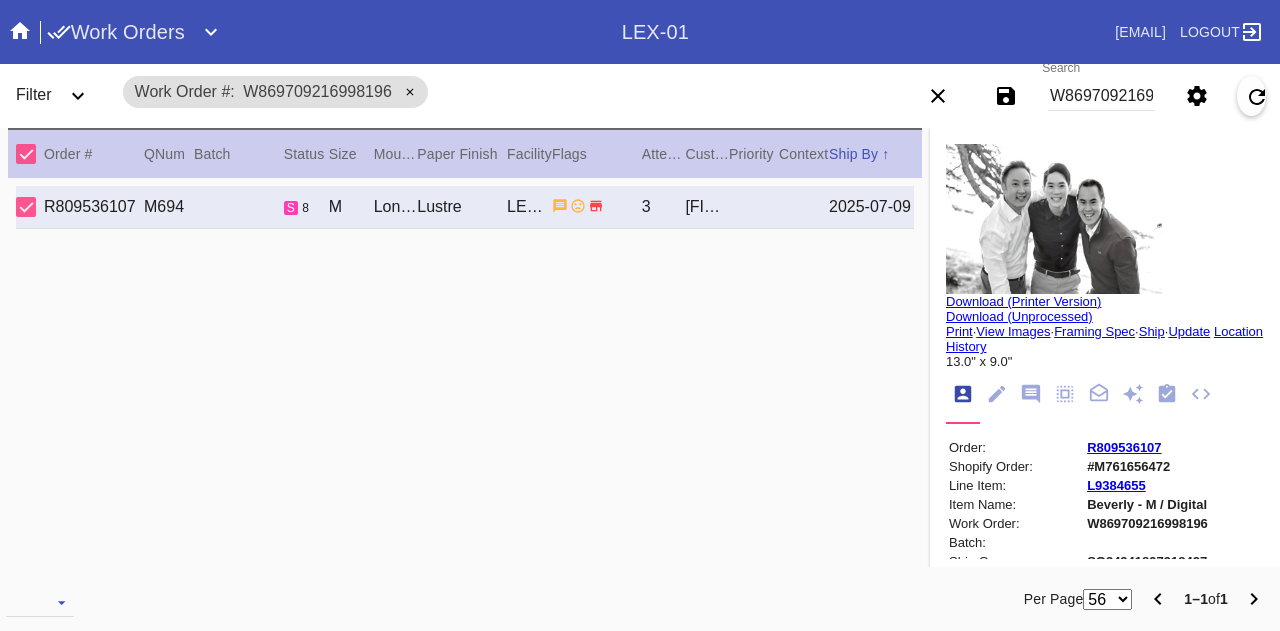click on "W869709216998196" at bounding box center (1101, 96) 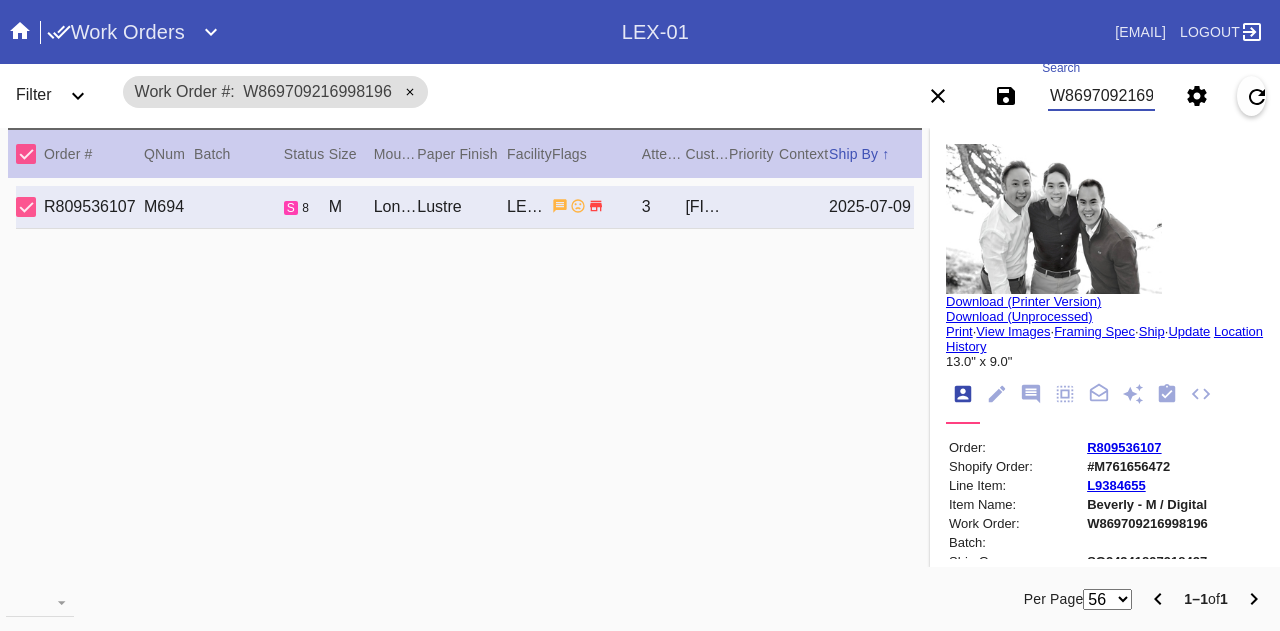 click on "W869709216998196" at bounding box center (1101, 96) 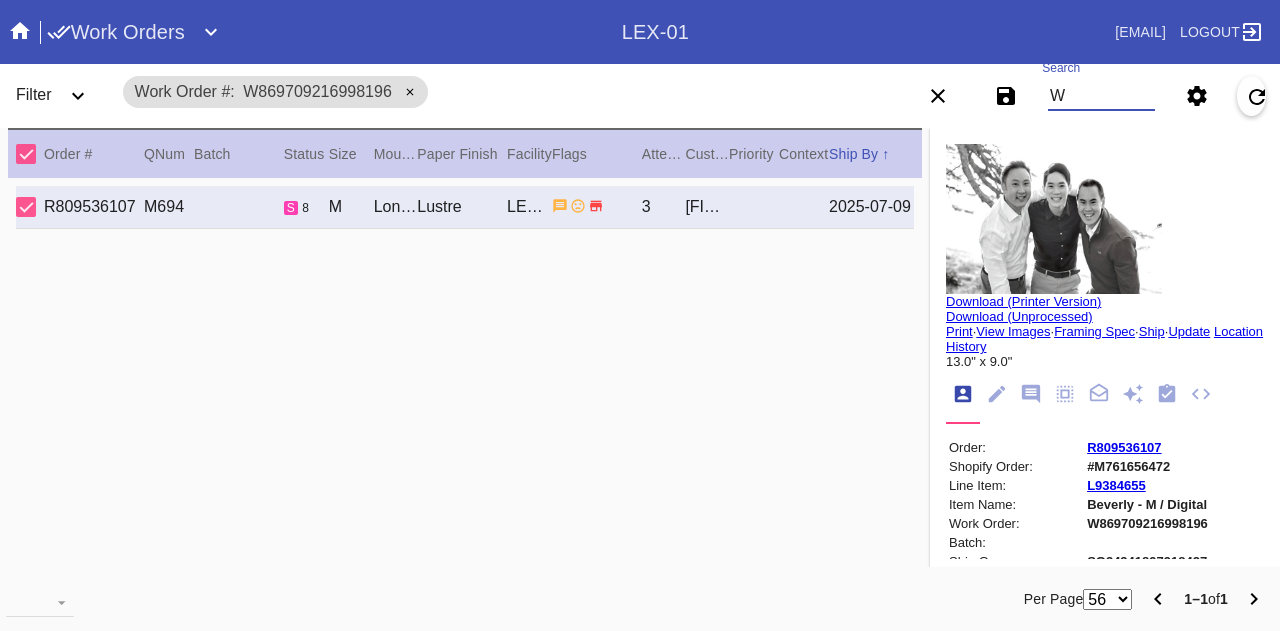 type on "W" 